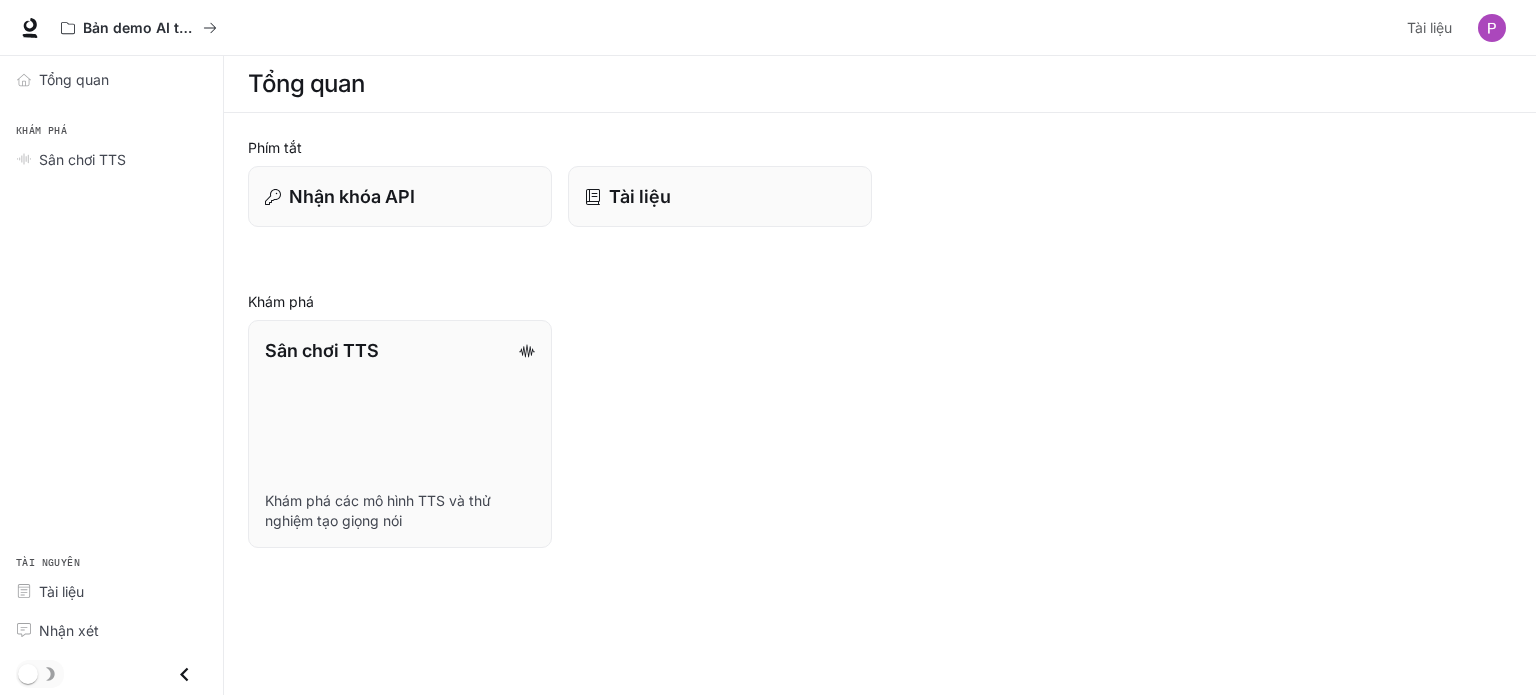scroll, scrollTop: 0, scrollLeft: 0, axis: both 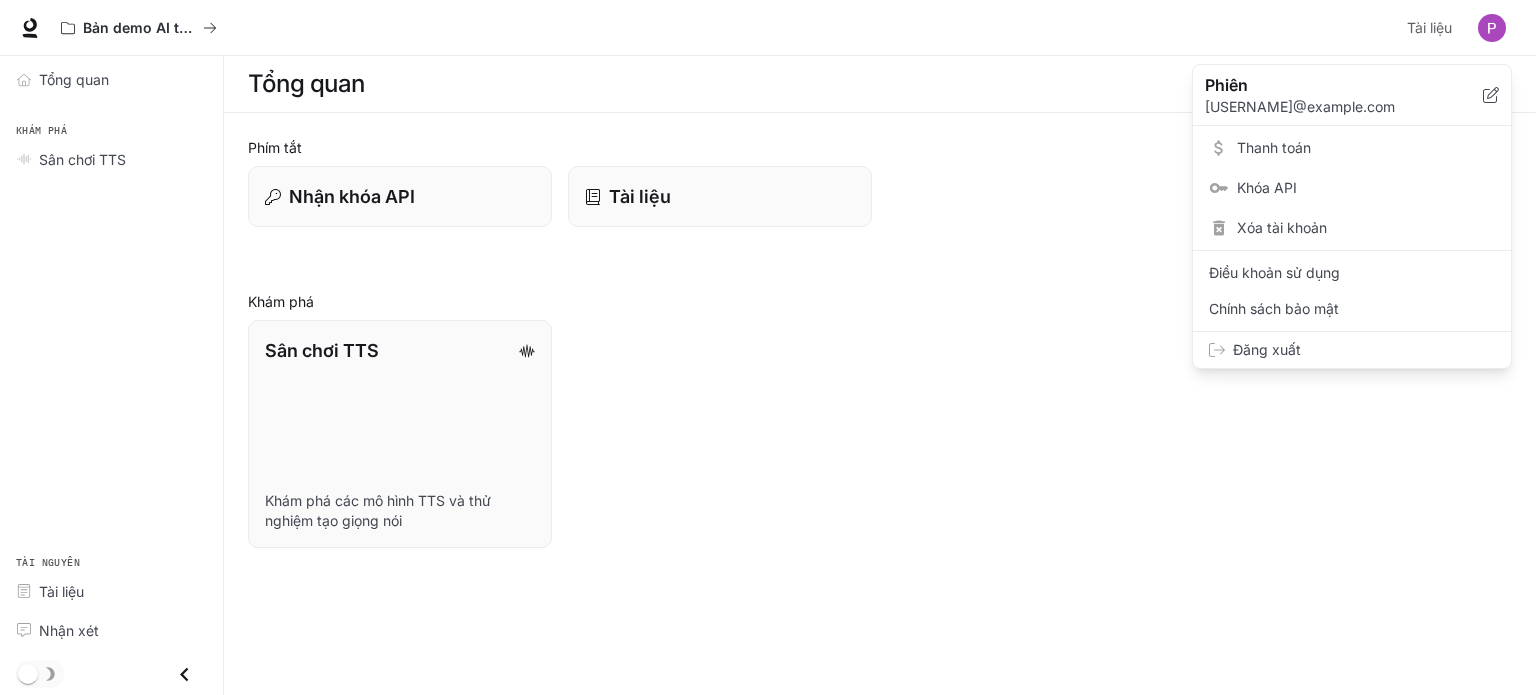 click on "Xóa tài khoản" at bounding box center [1366, 228] 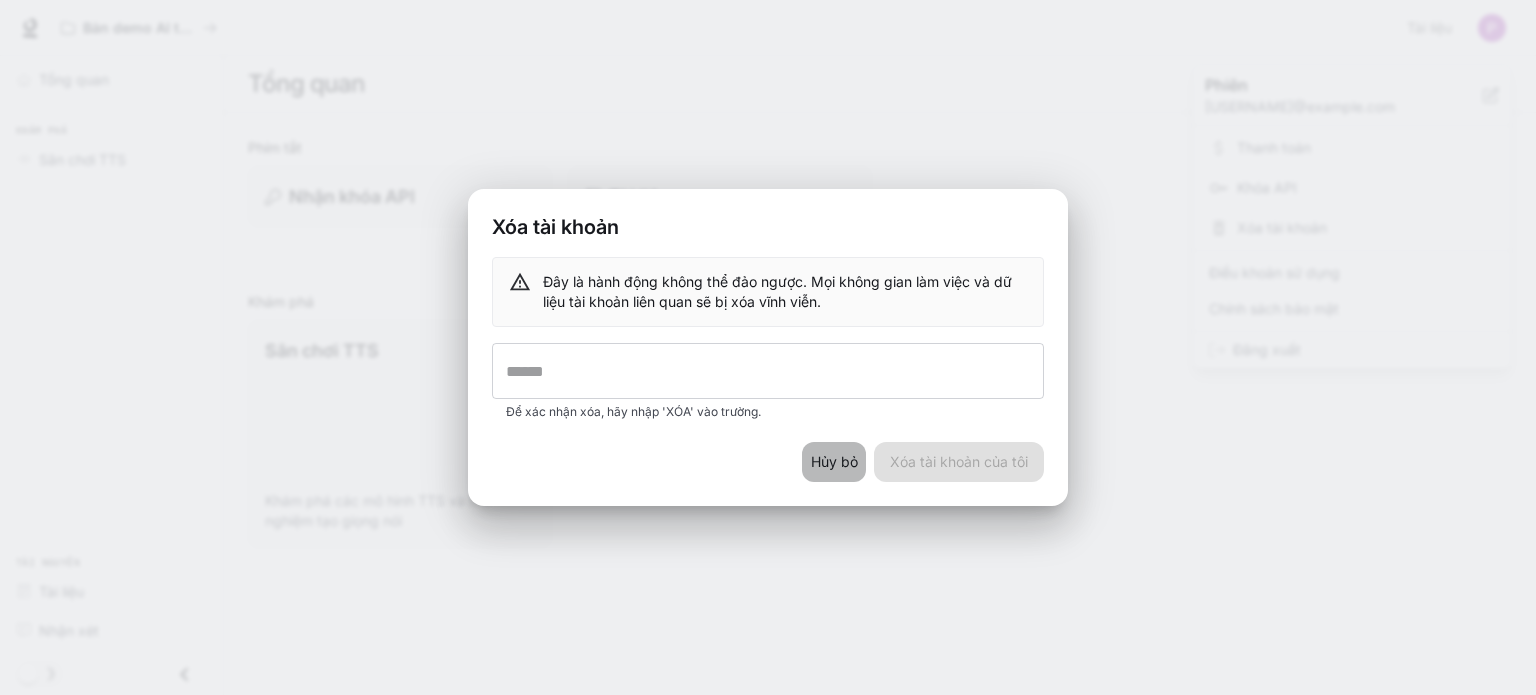 click on "Hủy bỏ" at bounding box center (834, 462) 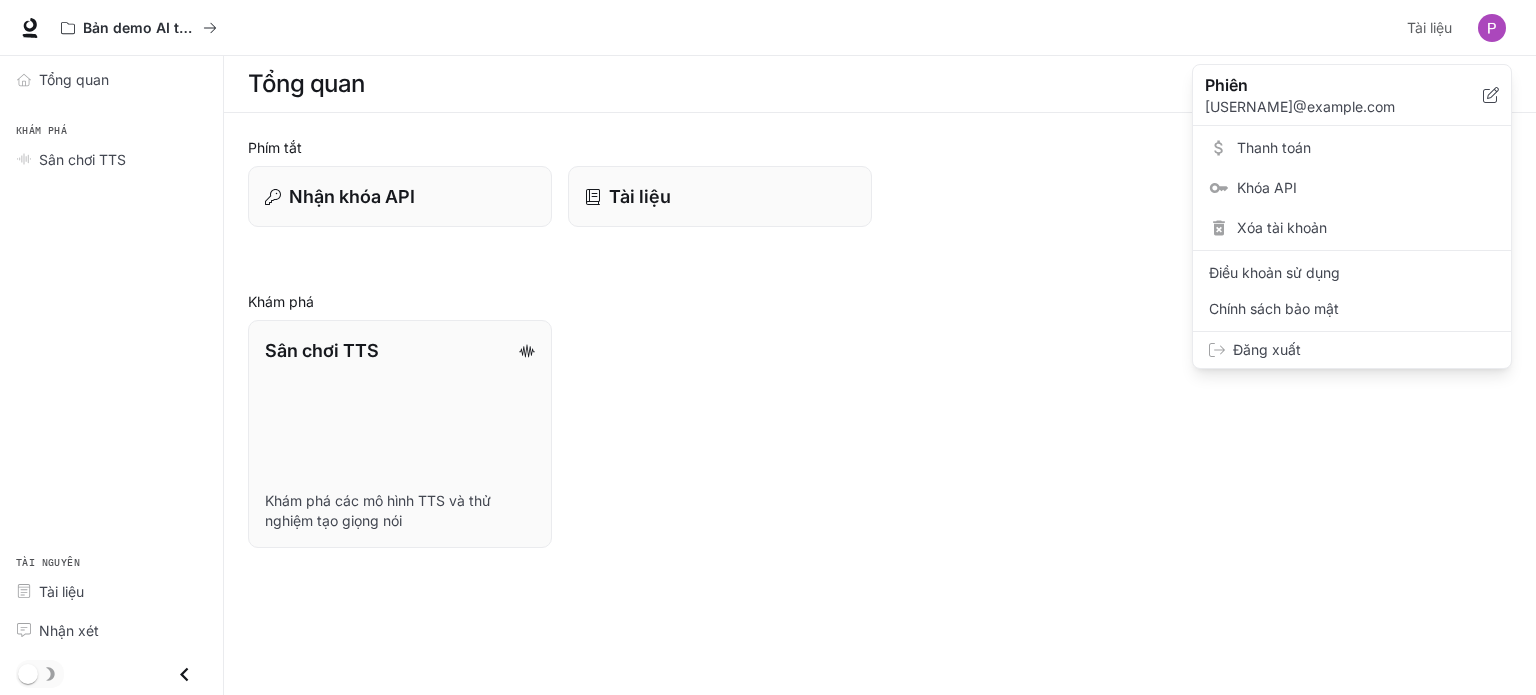 click on "Đăng xuất" at bounding box center (1267, 349) 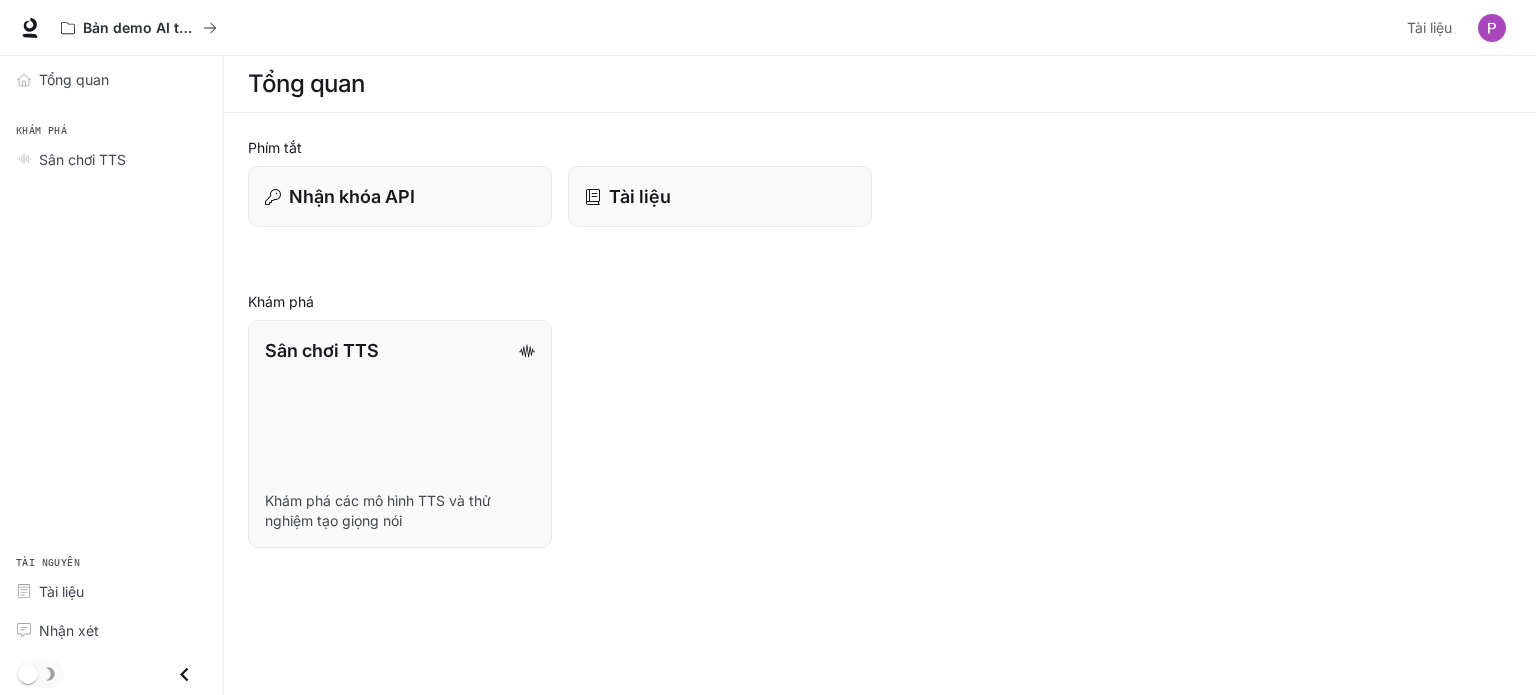 scroll, scrollTop: 0, scrollLeft: 0, axis: both 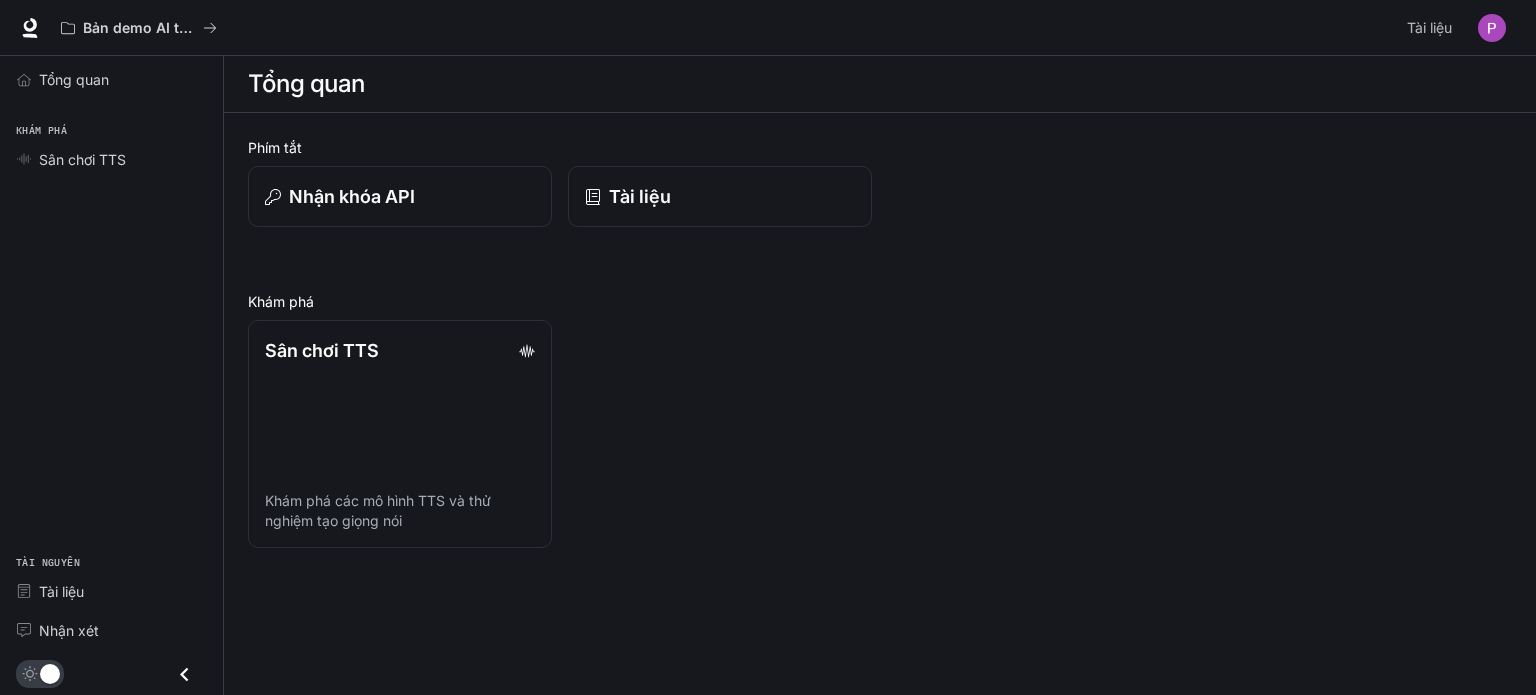 click at bounding box center [184, 674] 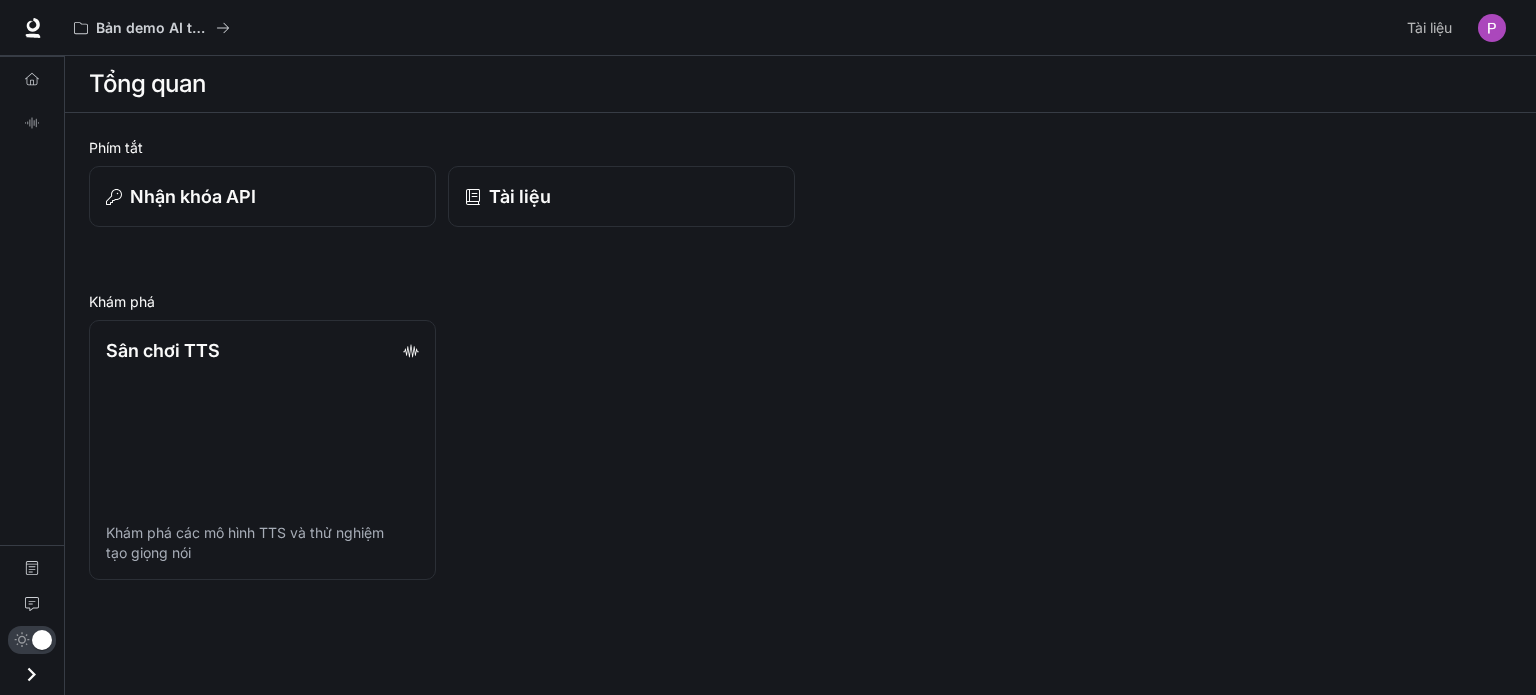 click 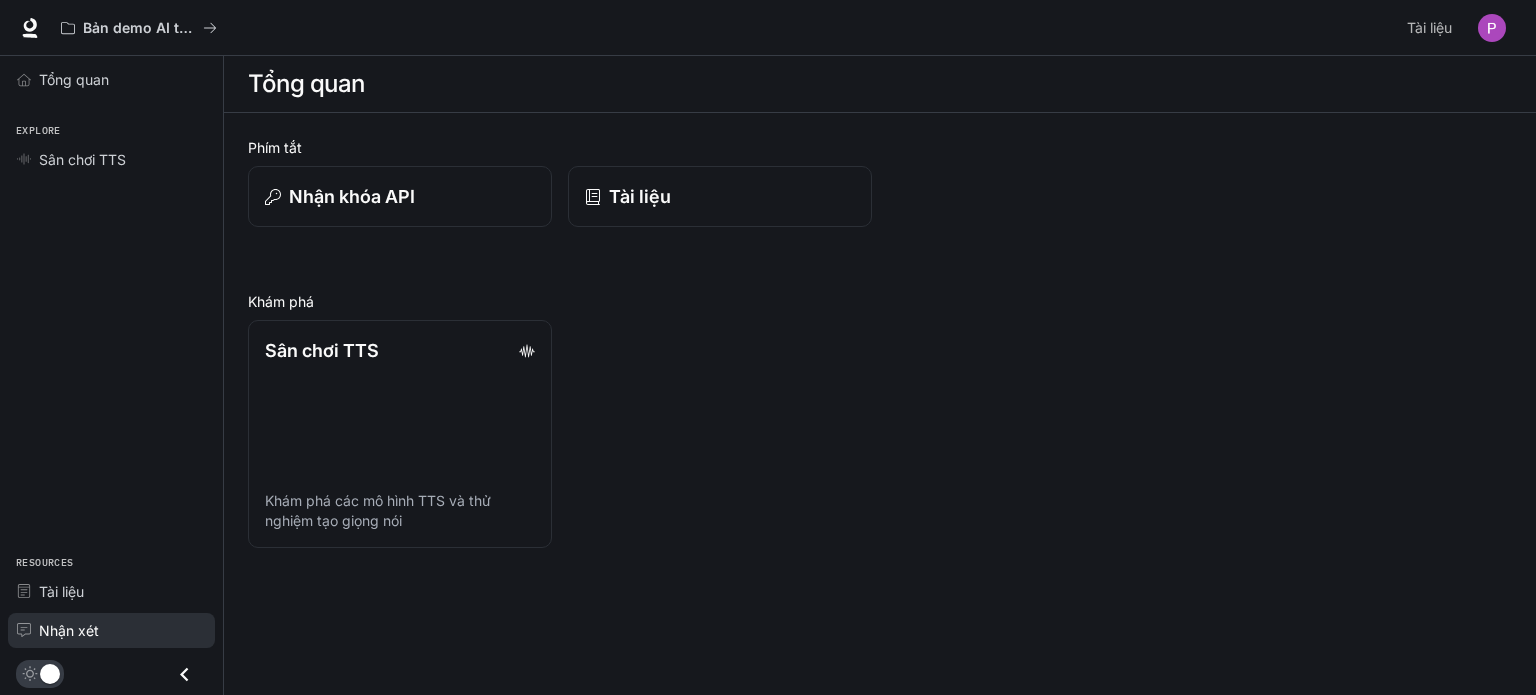 click on "Nhận xét" at bounding box center [69, 630] 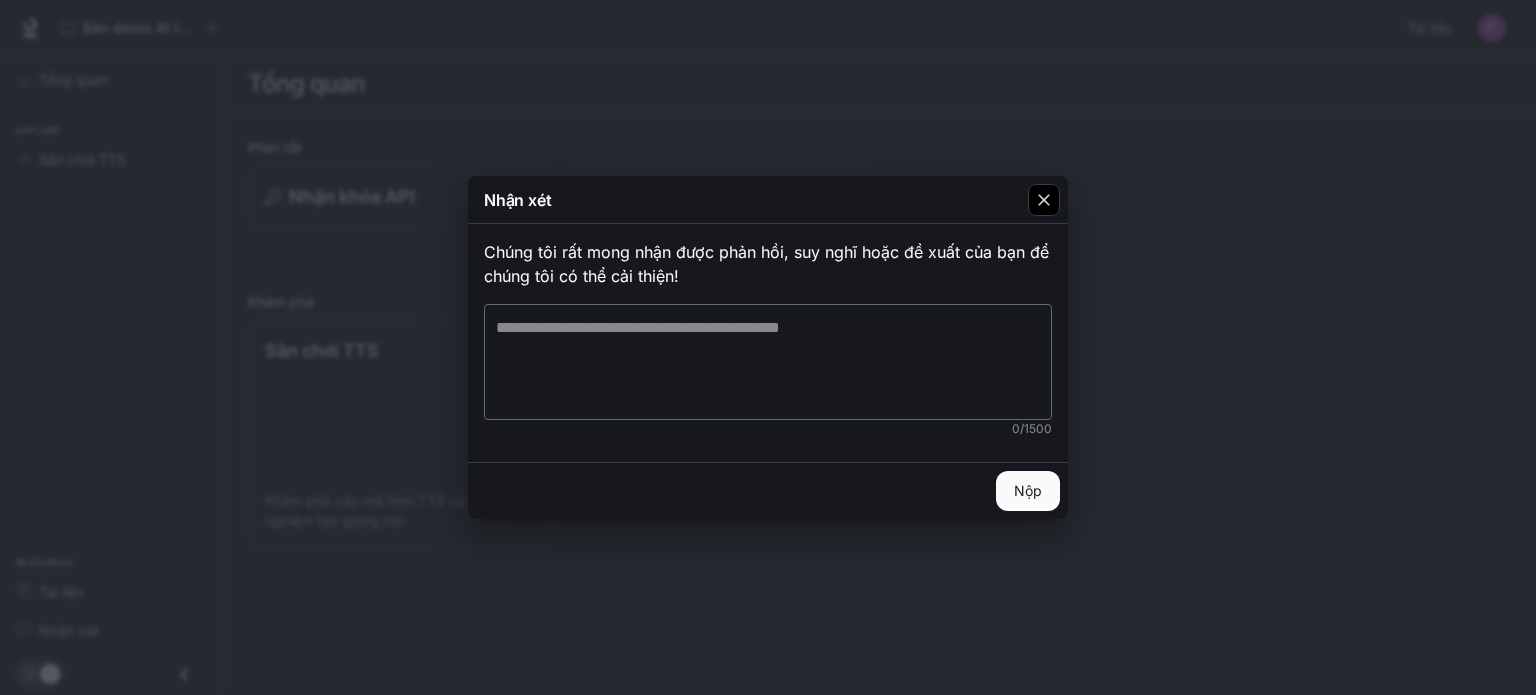 click at bounding box center [1044, 200] 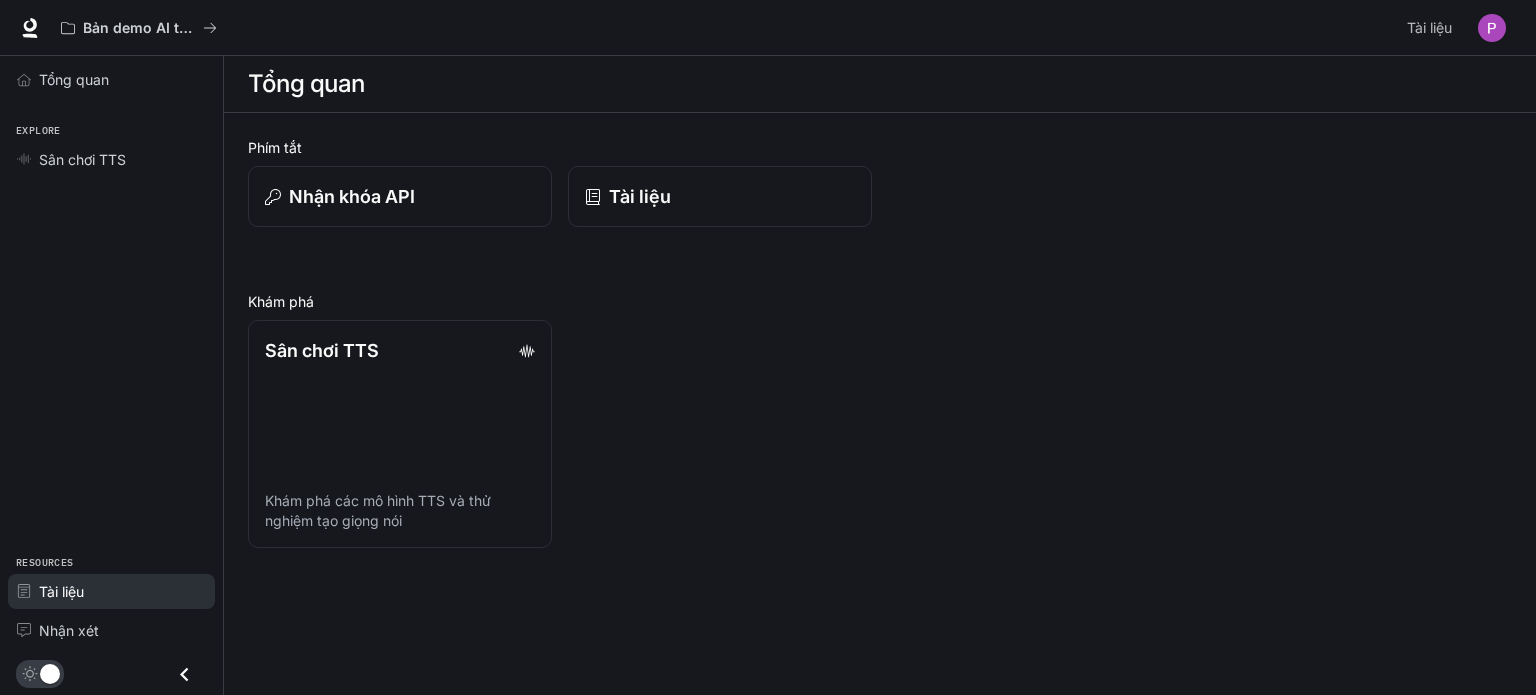 click on "Tài liệu" at bounding box center [61, 591] 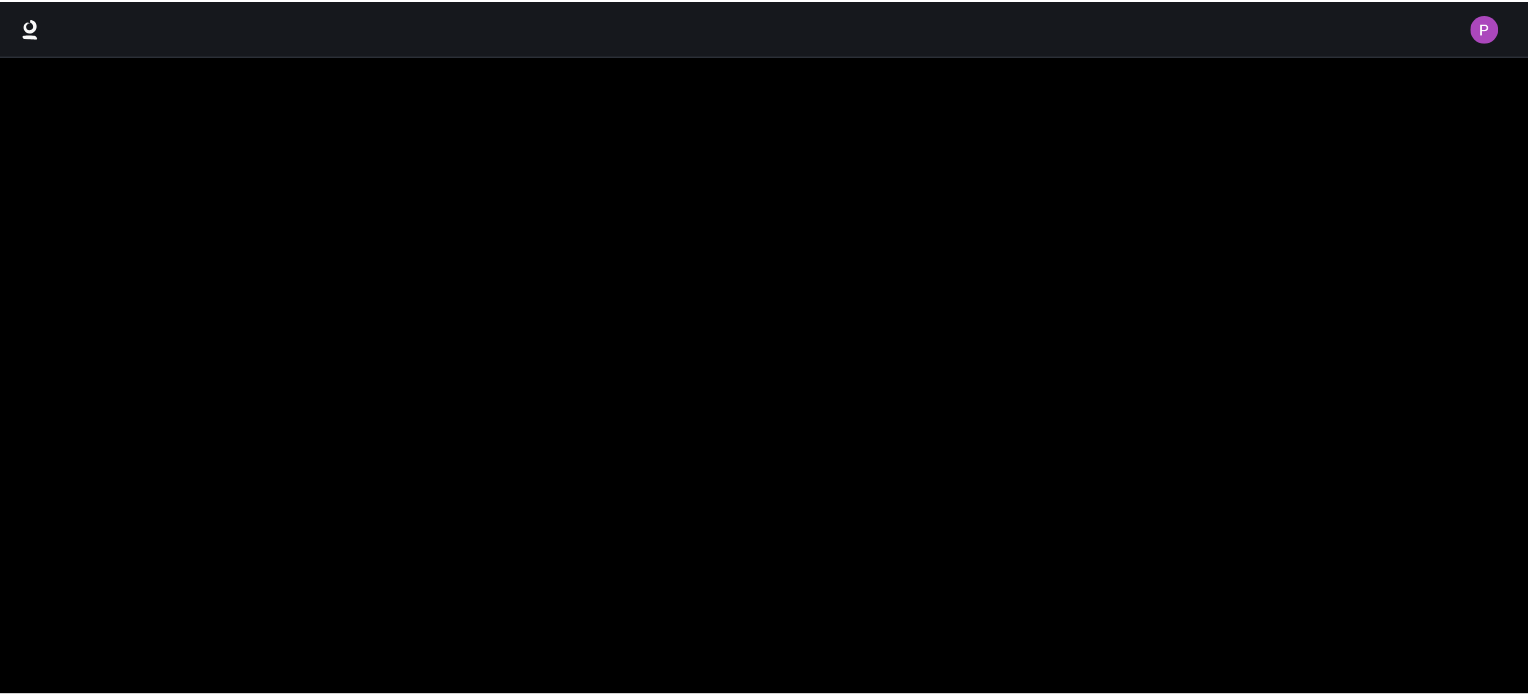 scroll, scrollTop: 0, scrollLeft: 0, axis: both 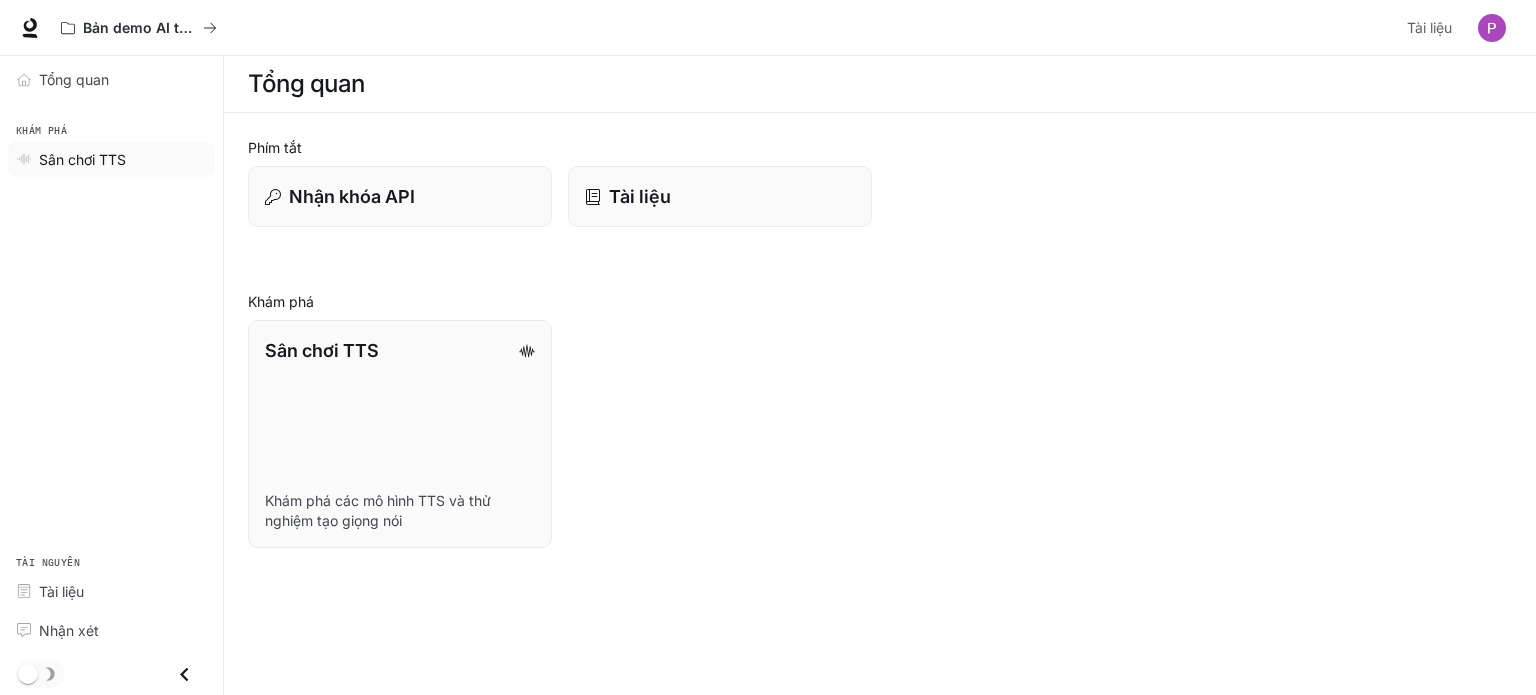 click on "Sân chơi TTS" at bounding box center [82, 159] 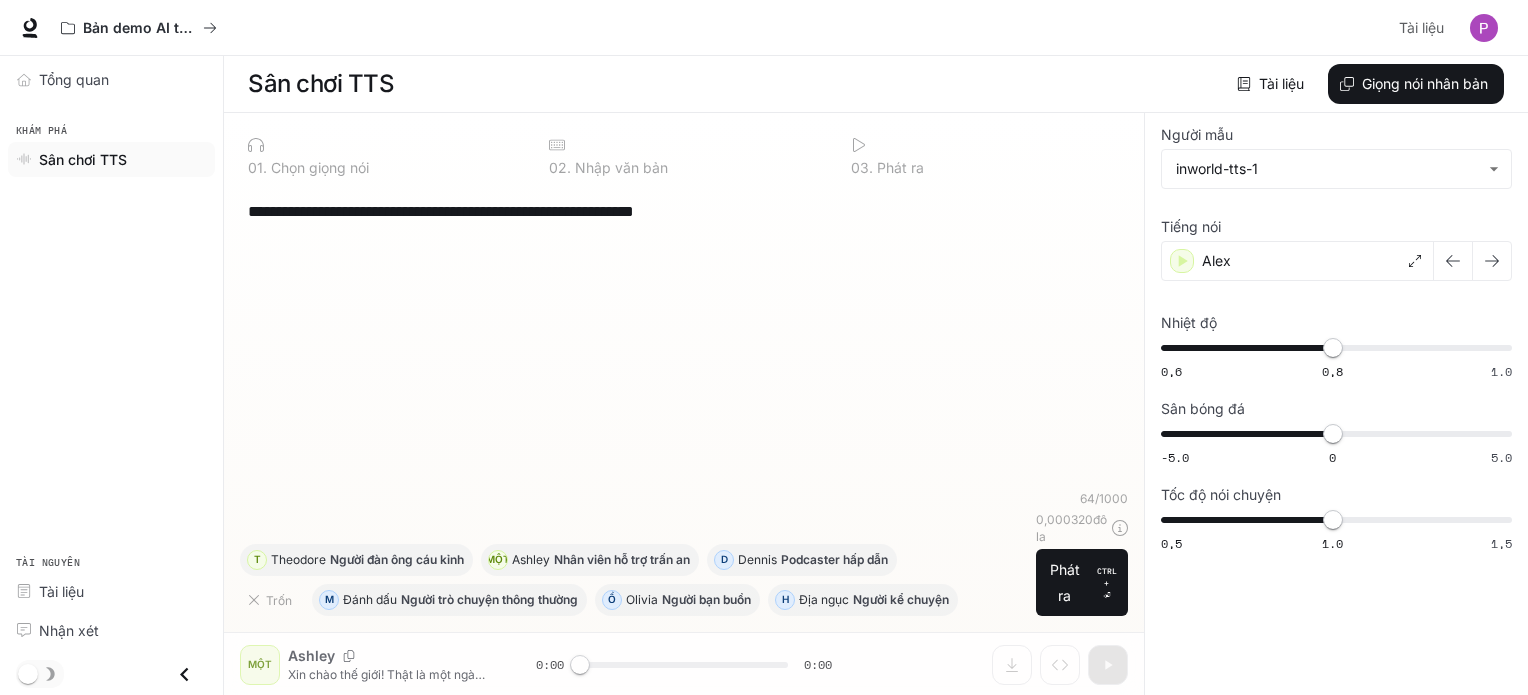 click at bounding box center (684, 465) 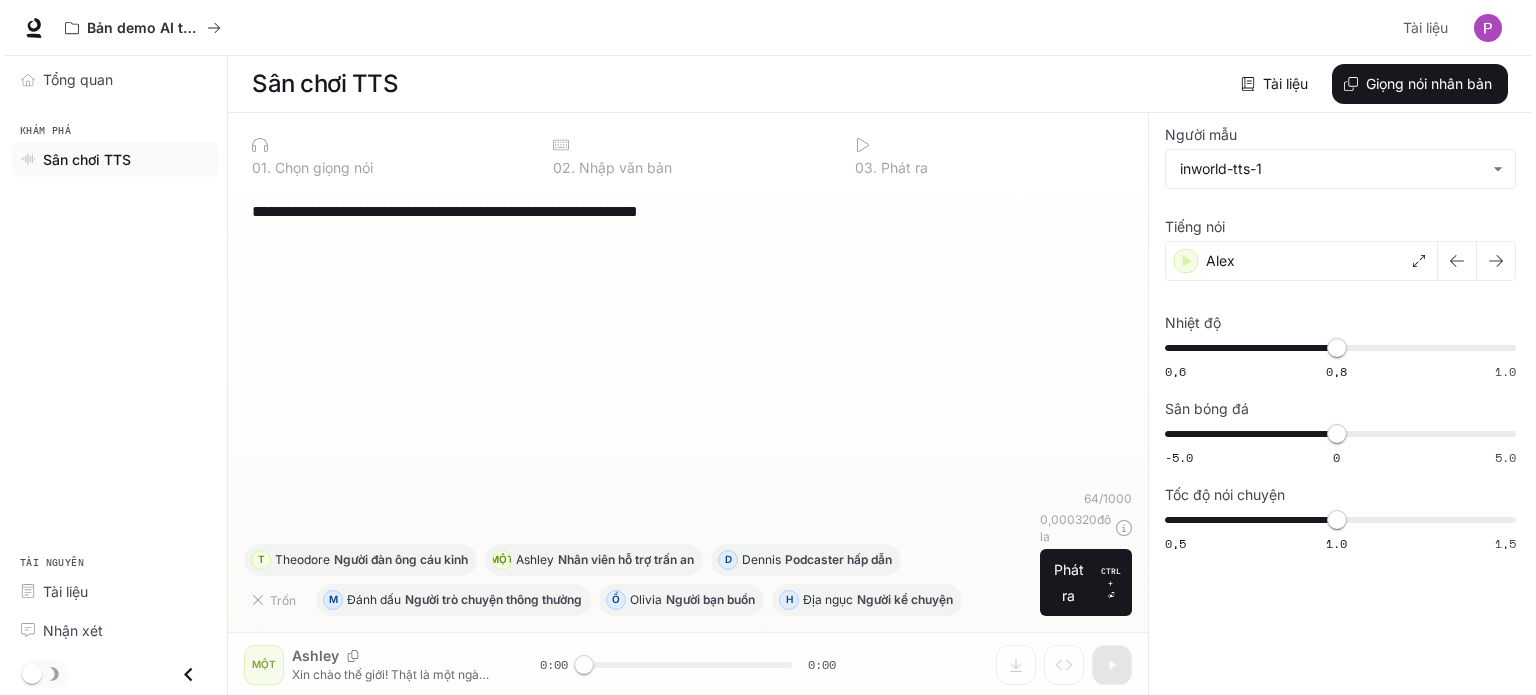 scroll, scrollTop: 0, scrollLeft: 0, axis: both 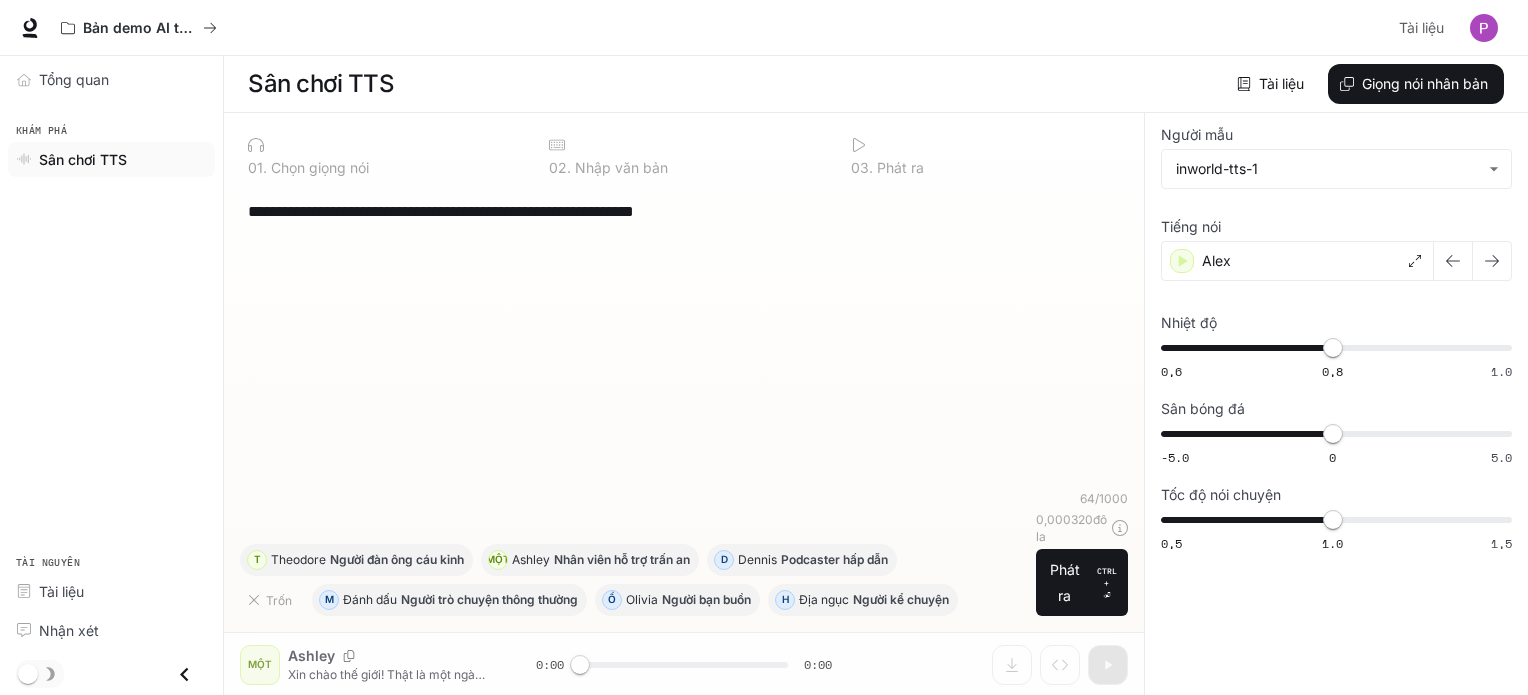 click on "Trốn M Đánh dấu Người trò chuyện thông thường Ồ Olivia Người bạn buồn H Địa ngục Người kể chuyện T Theodore Người đàn ông cáu kỉnh MỘT Ashley Nhân viên hỗ trợ trấn an D Dennis Podcaster hấp dẫn 64 / 1000 0,000320 đô la Phát ra CTRL + ⏎ MỘT Ashley Xin chào thế giới! Thật là một ngày tuyệt vời để trở thành người mẫu chuyển văn bản thành giọng nói! 0:00 0:00" at bounding box center [684, 404] 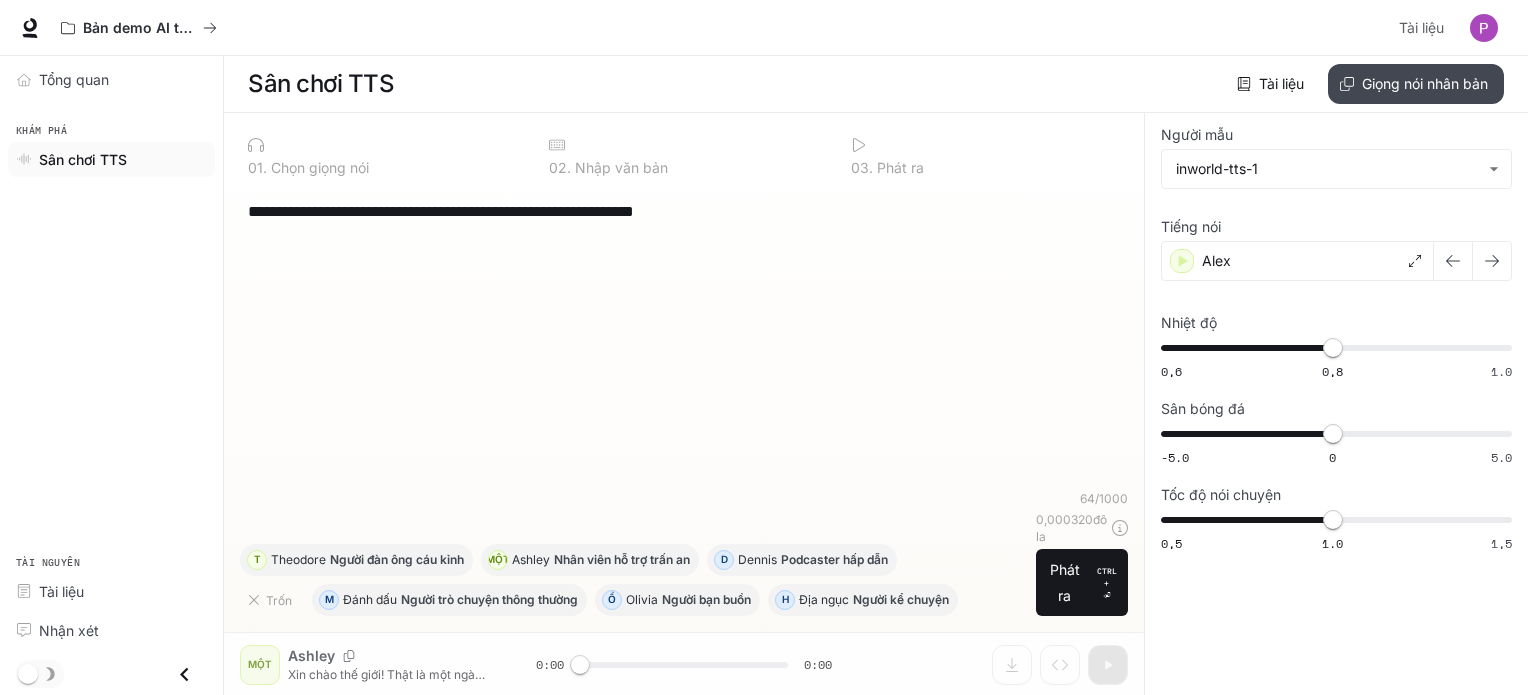 click on "Giọng nói nhân bản" at bounding box center (1425, 83) 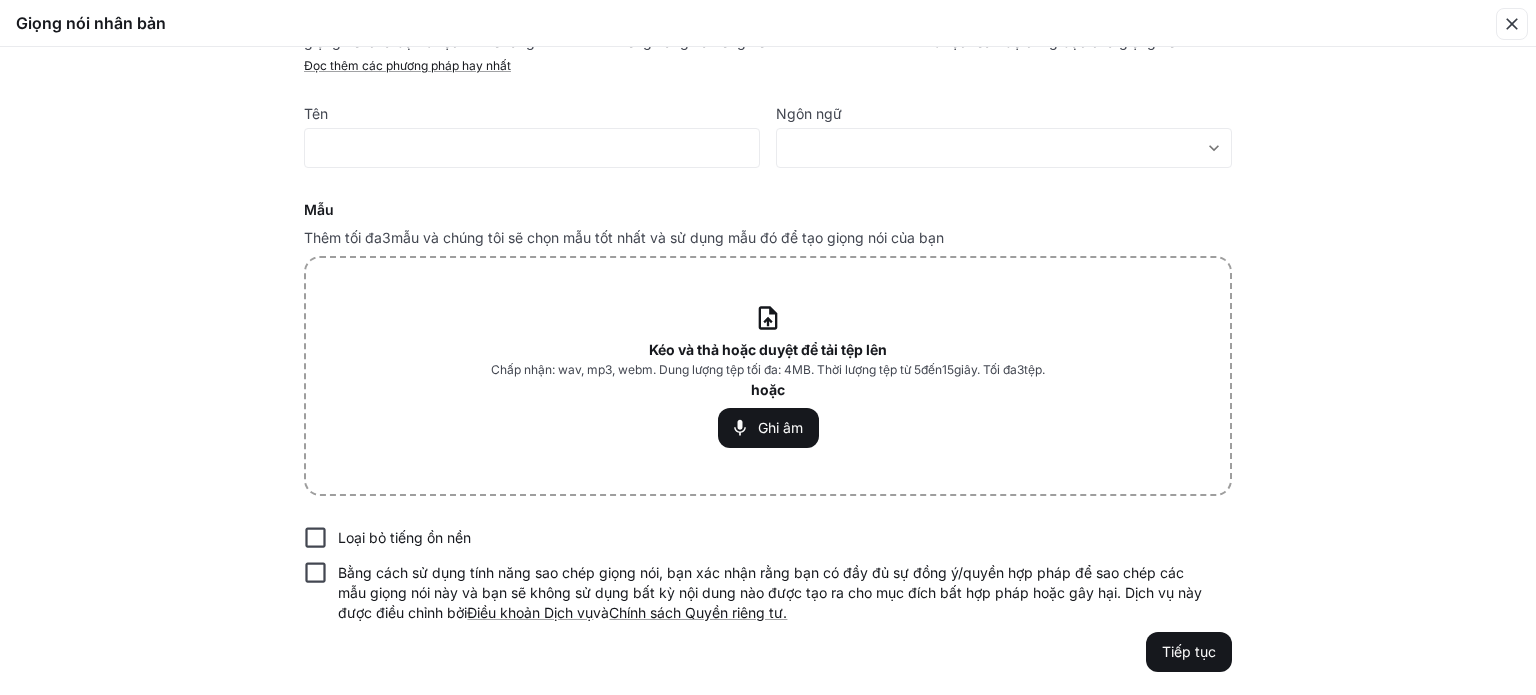 scroll, scrollTop: 0, scrollLeft: 0, axis: both 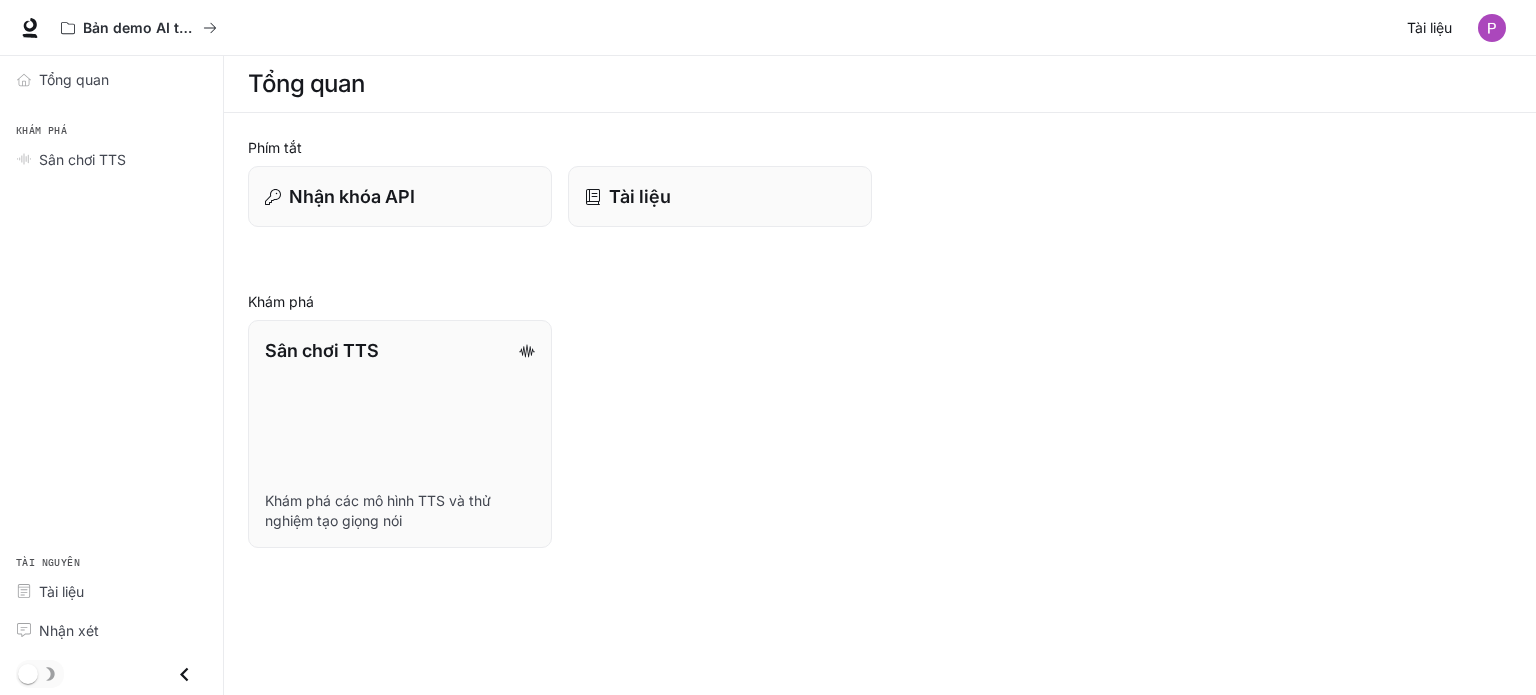 click on "Tài liệu" at bounding box center (1429, 27) 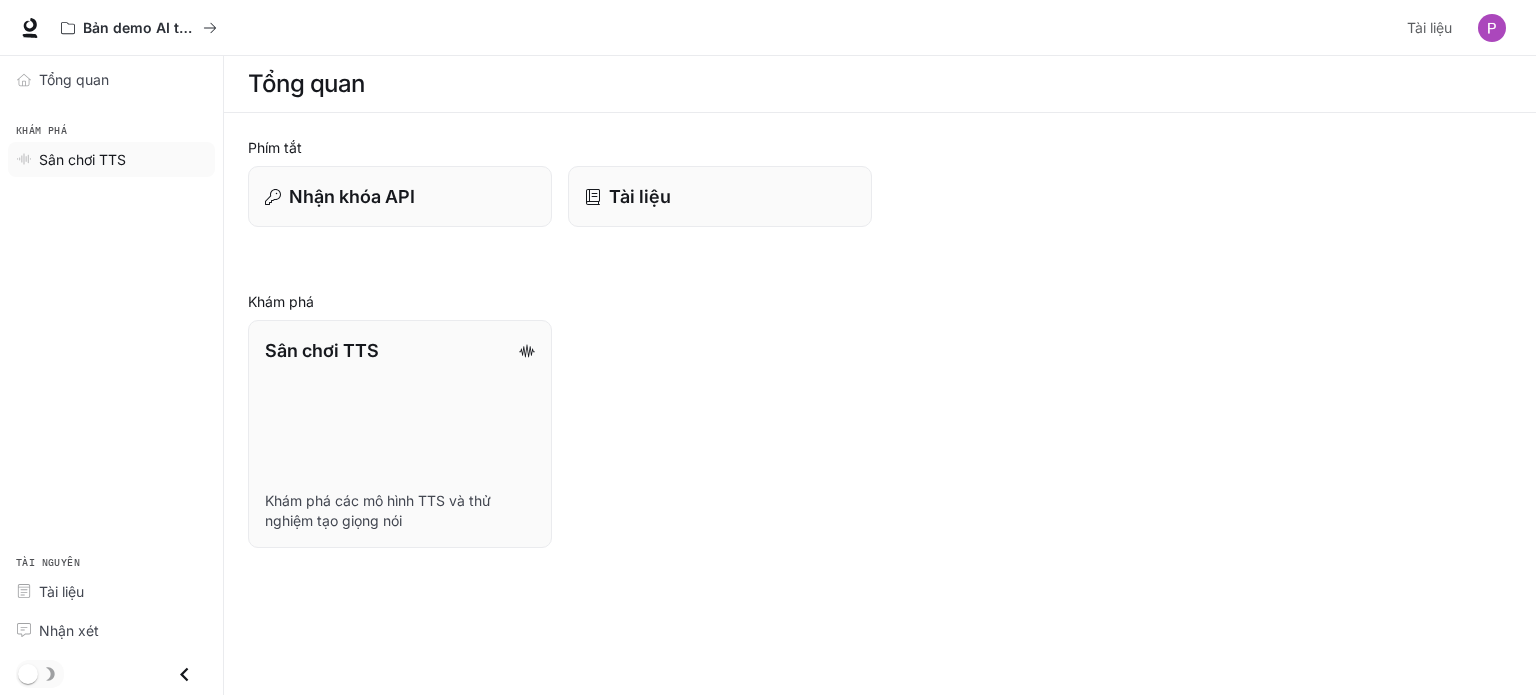 drag, startPoint x: 840, startPoint y: 55, endPoint x: 176, endPoint y: 147, distance: 670.3432 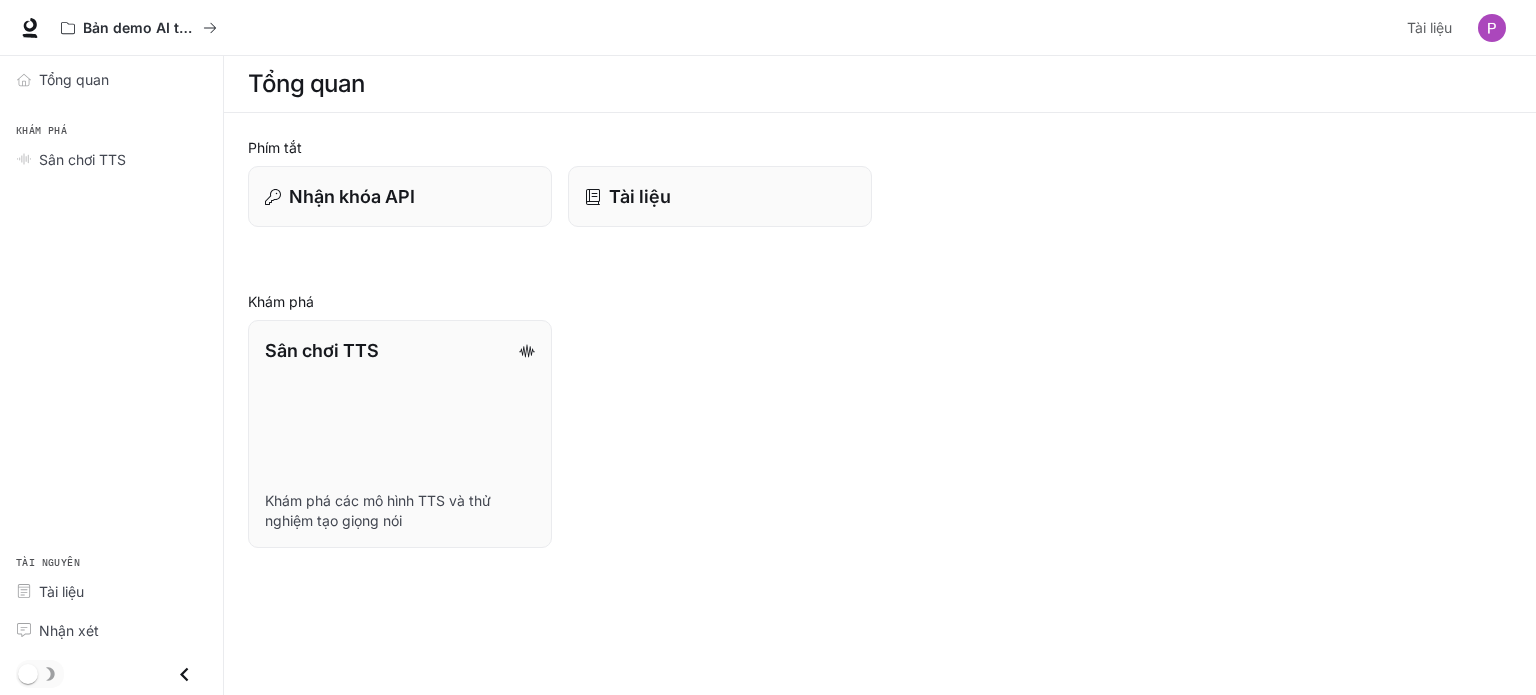 click at bounding box center (1492, 28) 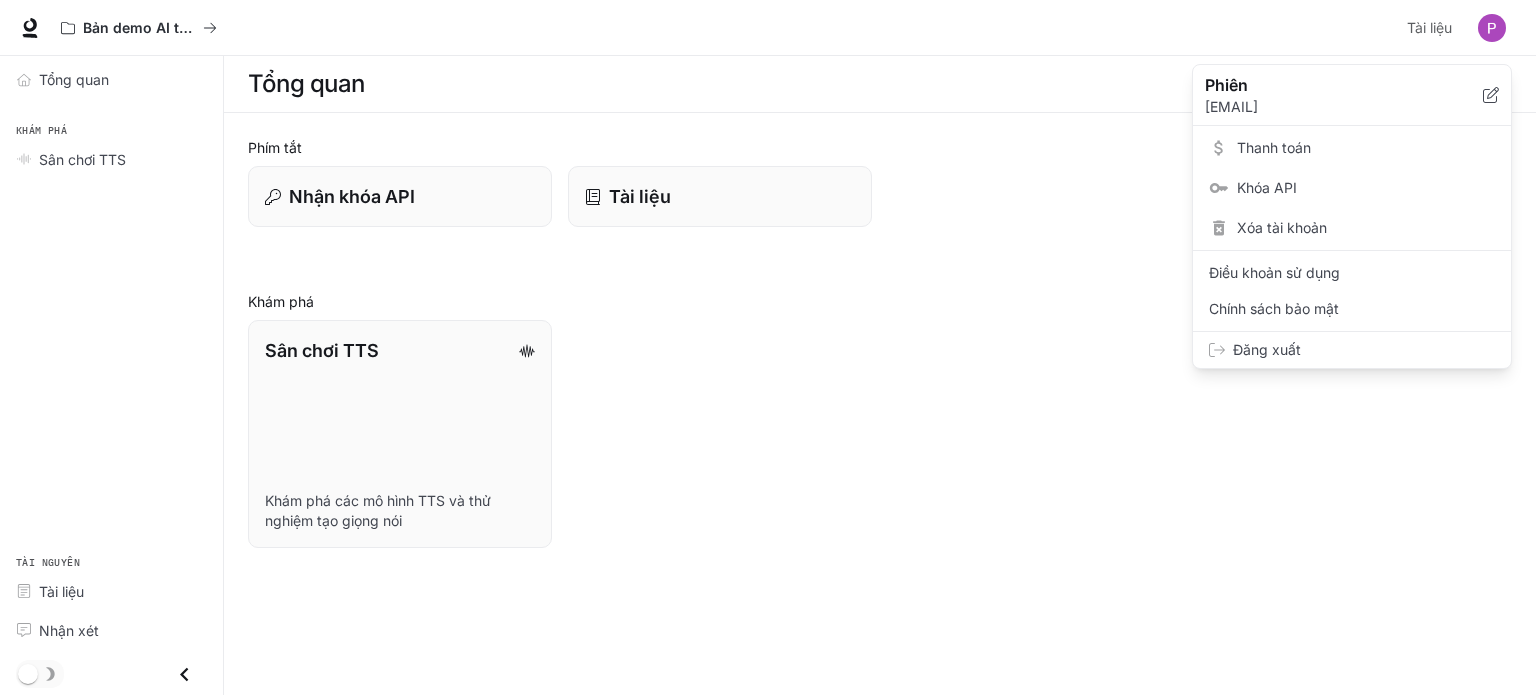 click on "Đăng xuất" at bounding box center [1364, 350] 